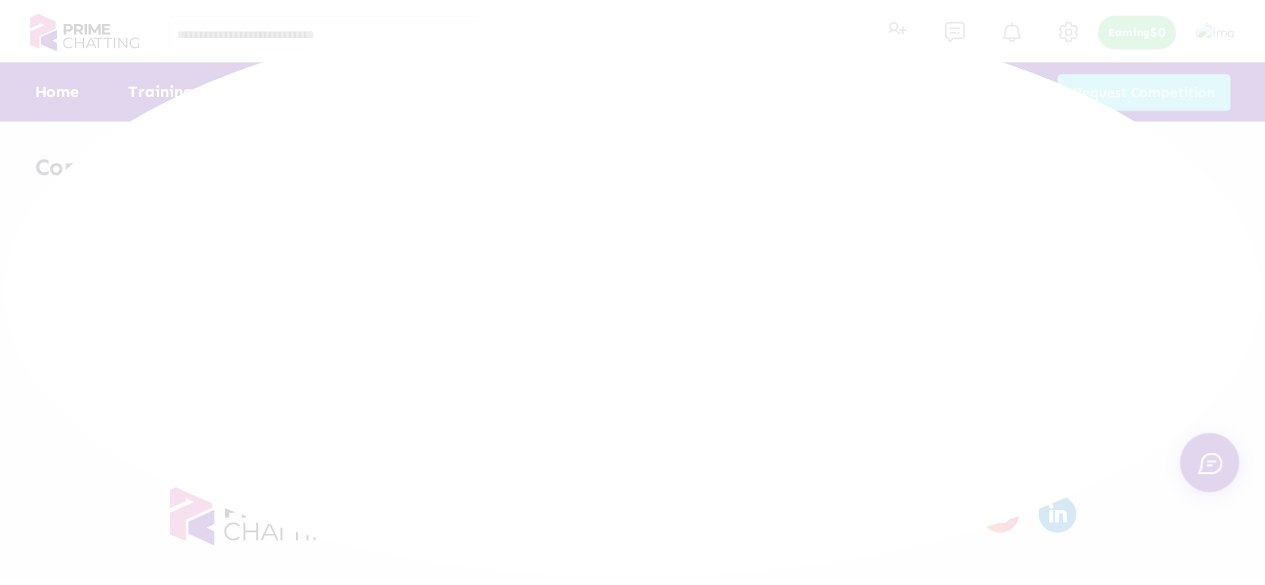 scroll, scrollTop: 0, scrollLeft: 0, axis: both 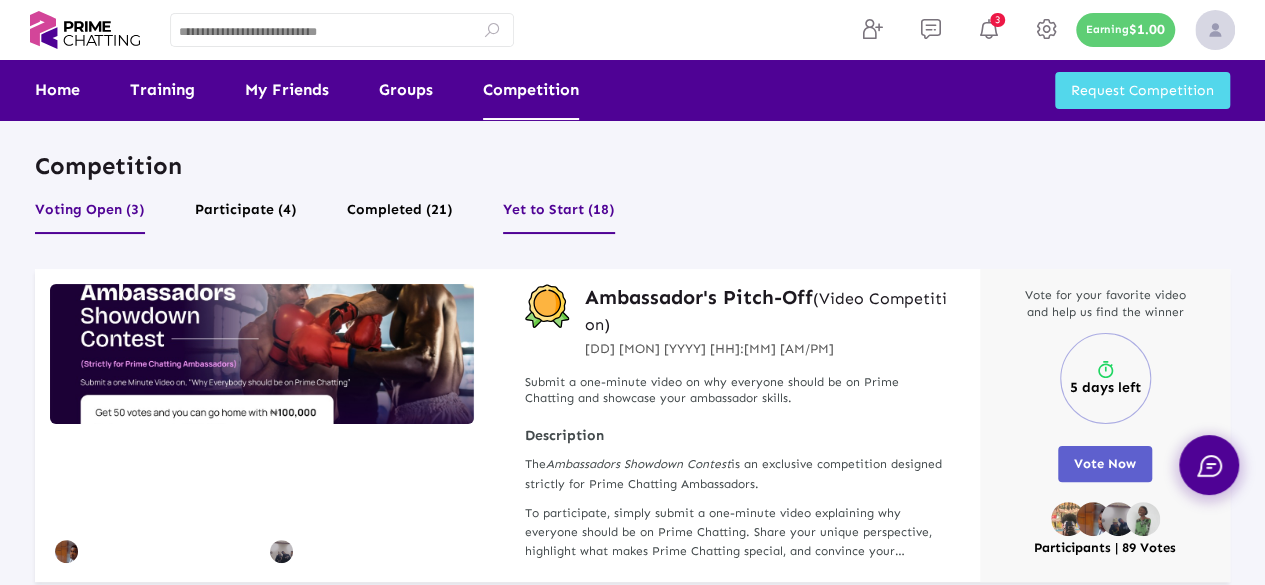 click on "Yet to Start (18)" 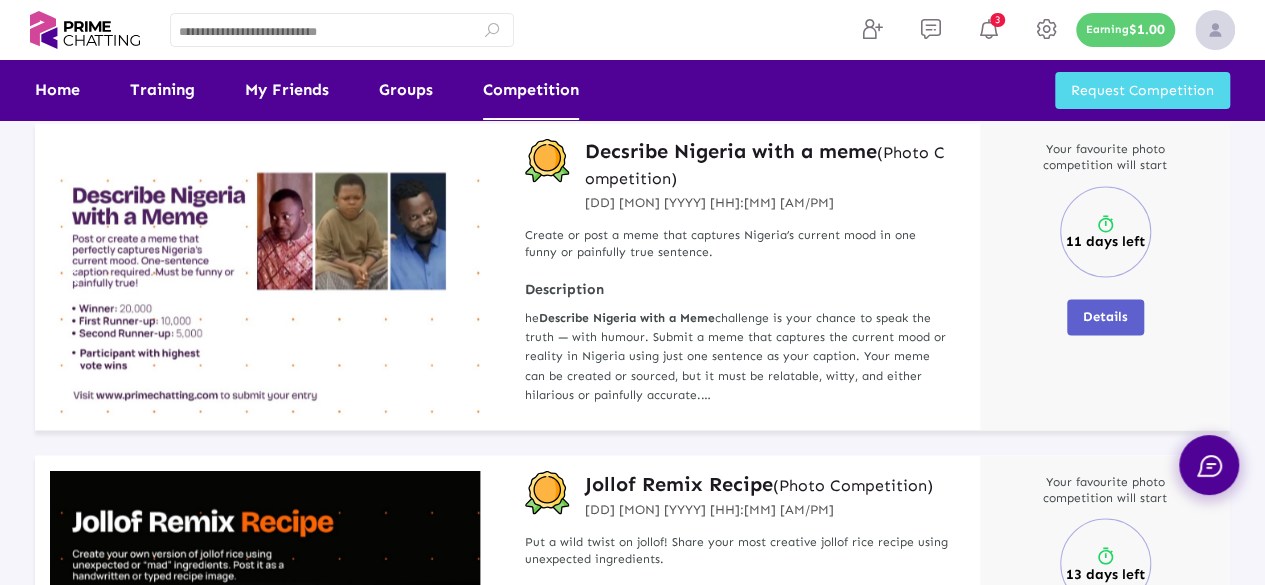scroll, scrollTop: 1480, scrollLeft: 0, axis: vertical 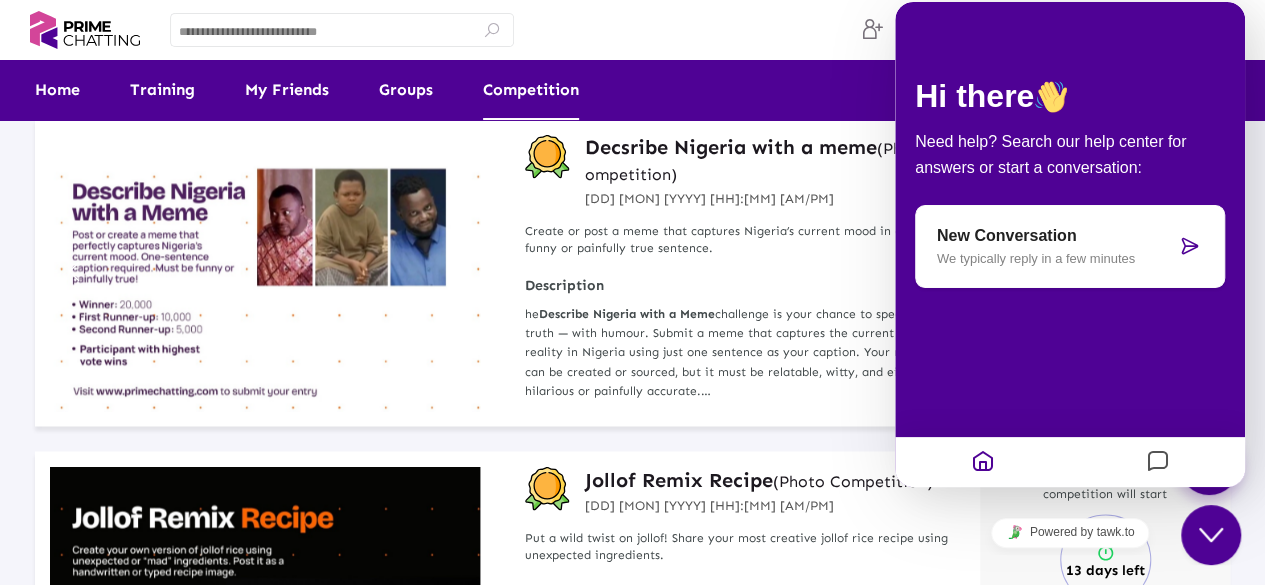 click on "Decsribe Nigeria with a meme   (Photo Competition)" 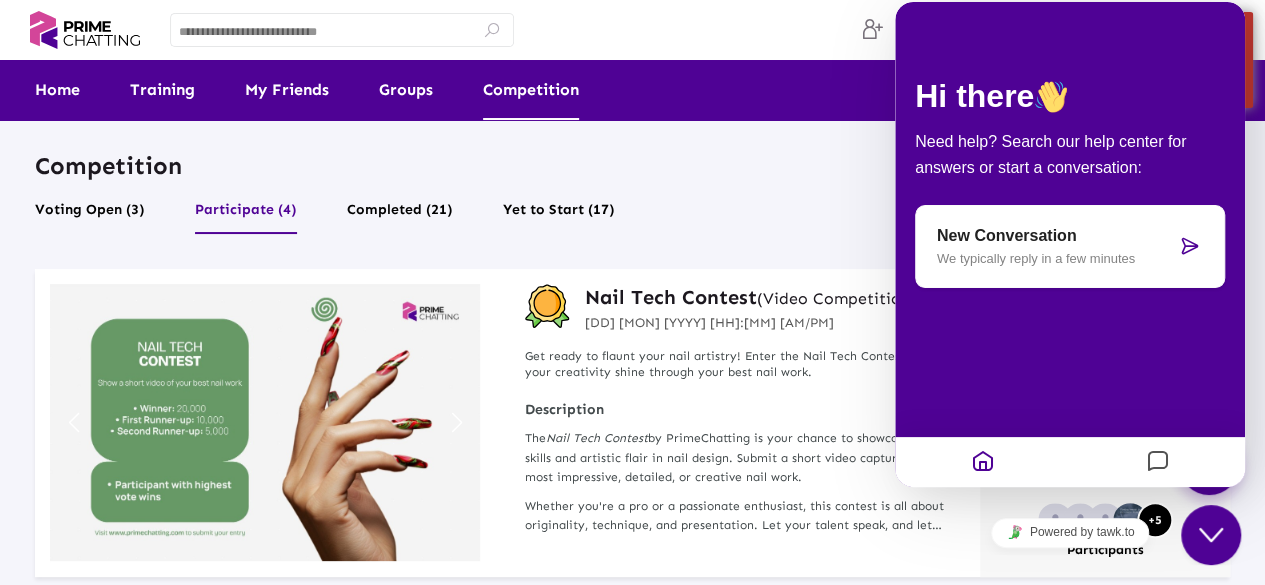 click on "Close Chat This icon closes the chat window." 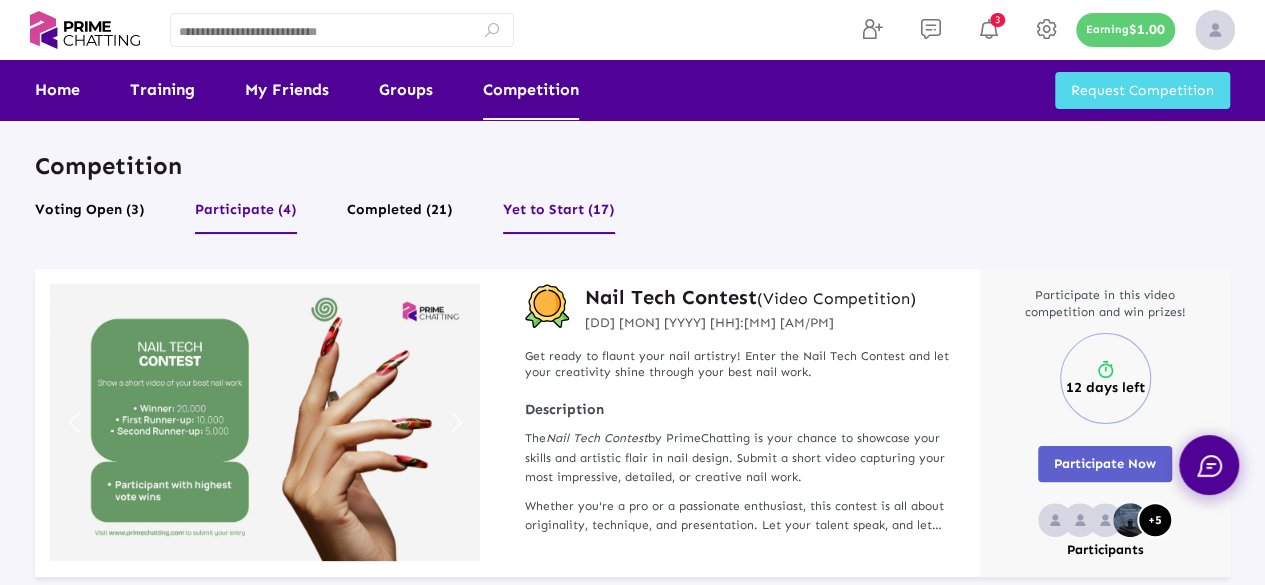 click on "Yet to Start (17)" 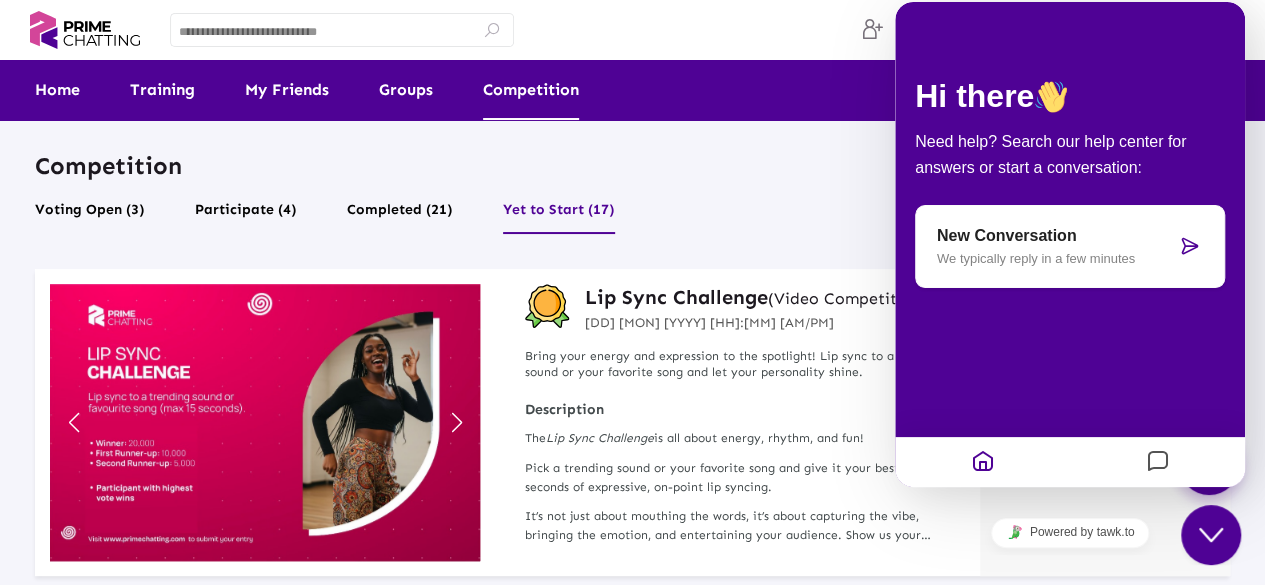 click on "Close Chat This icon closes the chat window." at bounding box center (1211, 535) 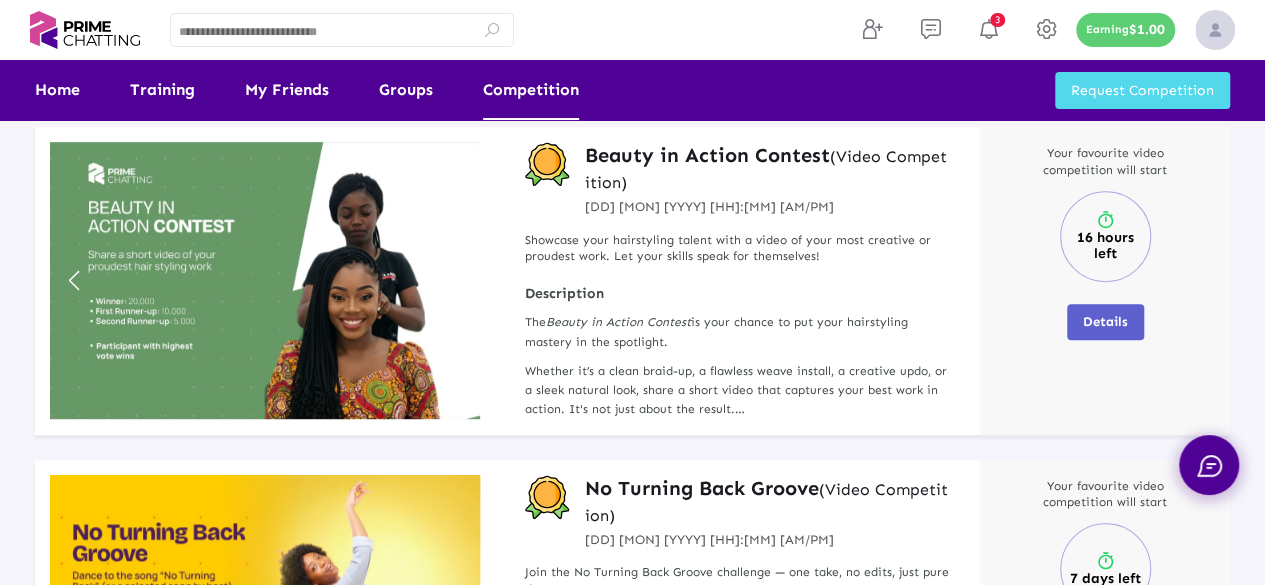 scroll, scrollTop: 488, scrollLeft: 0, axis: vertical 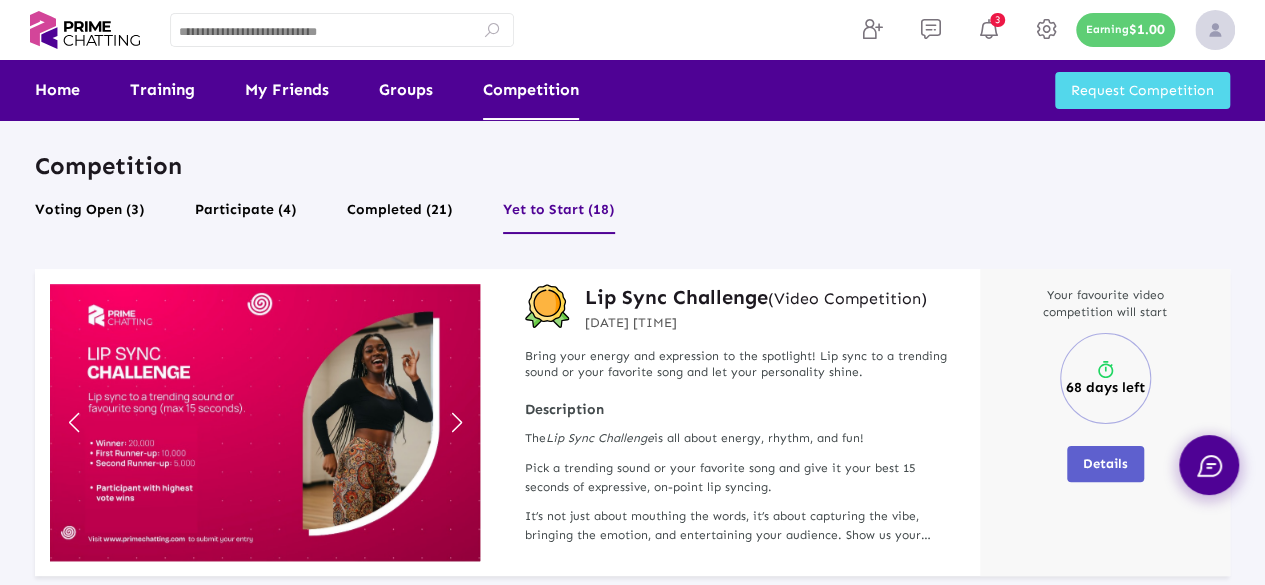 drag, startPoint x: 1269, startPoint y: 376, endPoint x: 1248, endPoint y: 7, distance: 369.59708 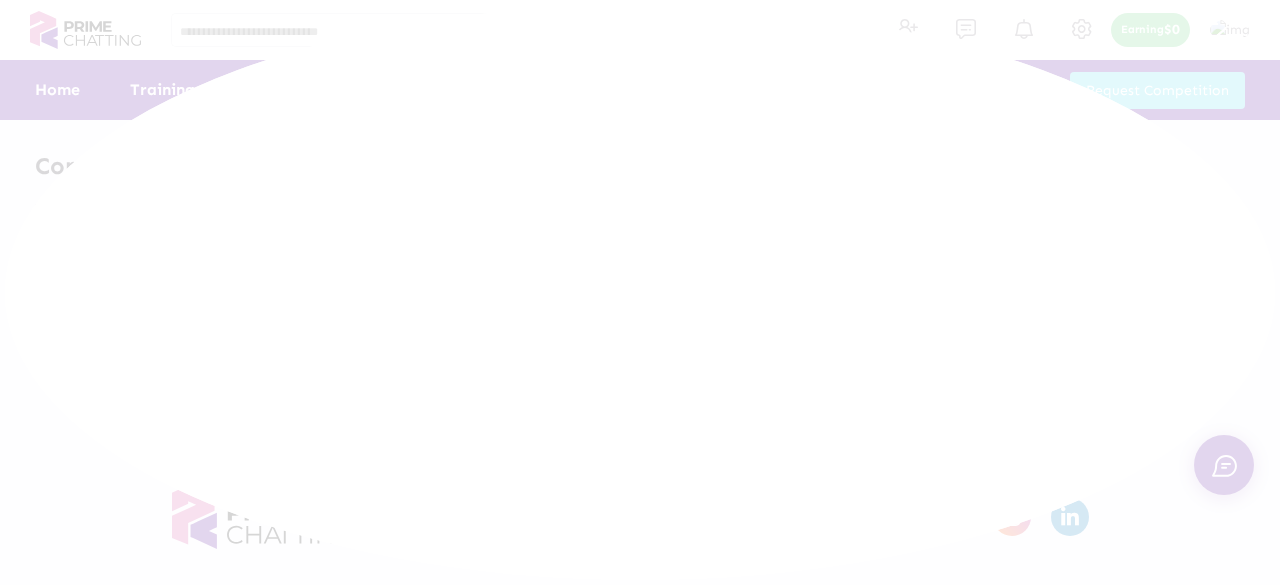 scroll, scrollTop: 0, scrollLeft: 0, axis: both 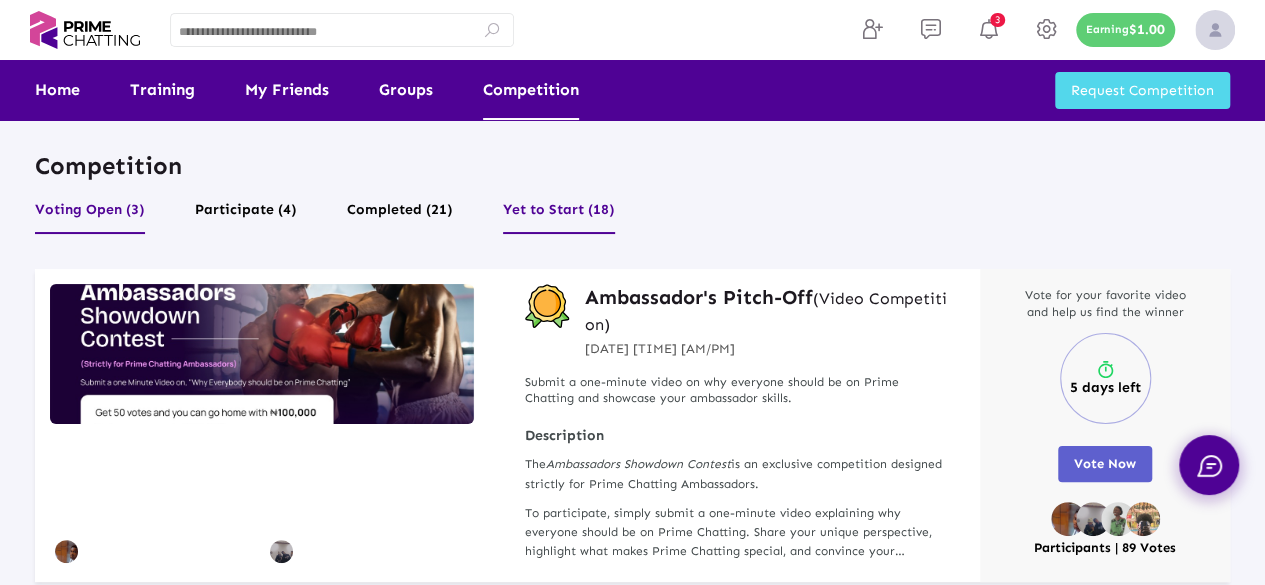 click on "Yet to Start (18)" 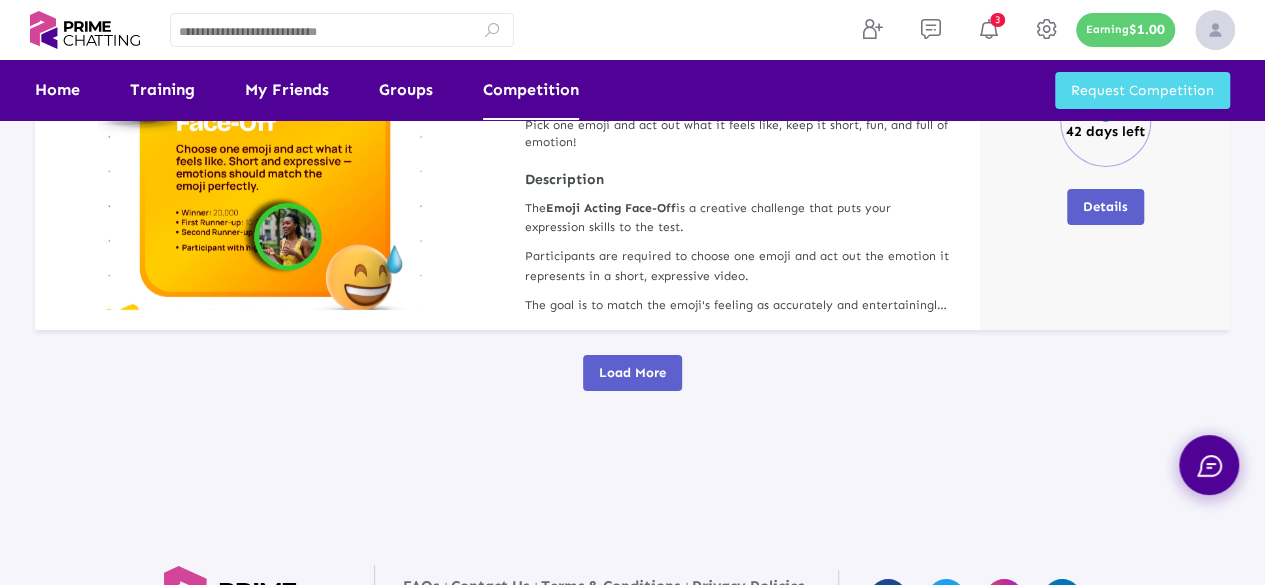 scroll, scrollTop: 3260, scrollLeft: 0, axis: vertical 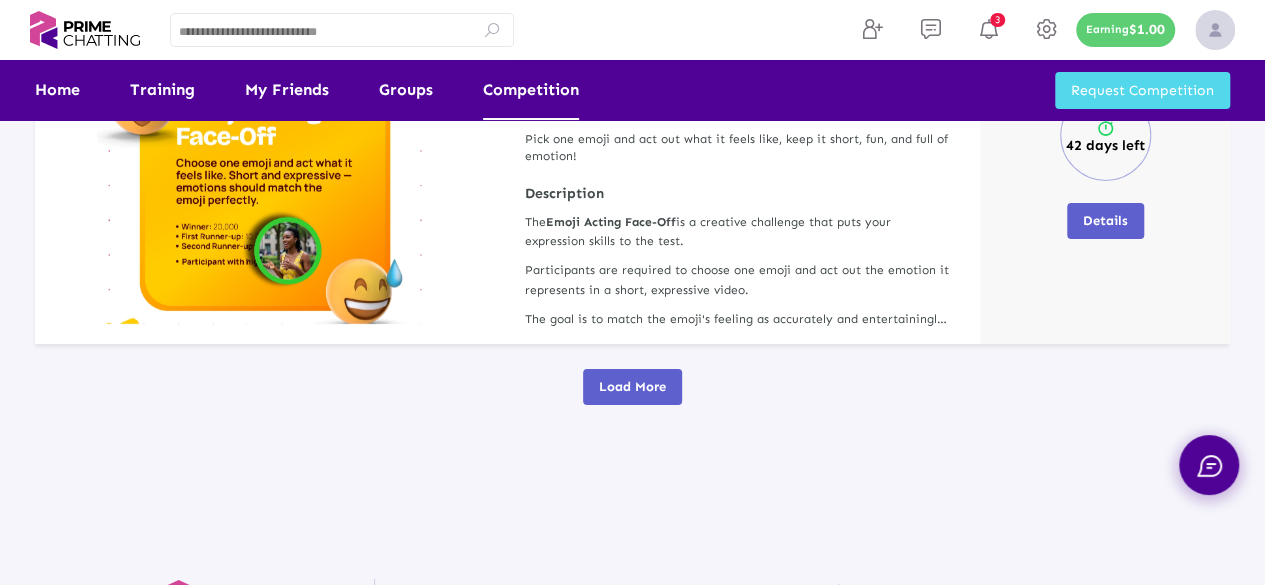 click on "Load More" 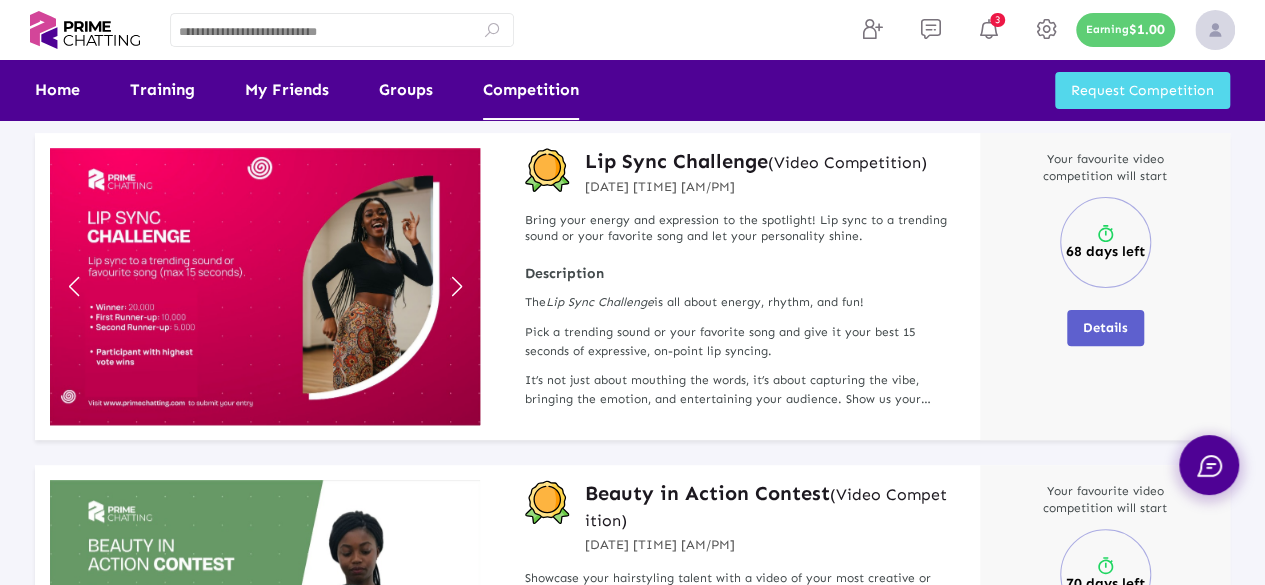 scroll, scrollTop: 0, scrollLeft: 0, axis: both 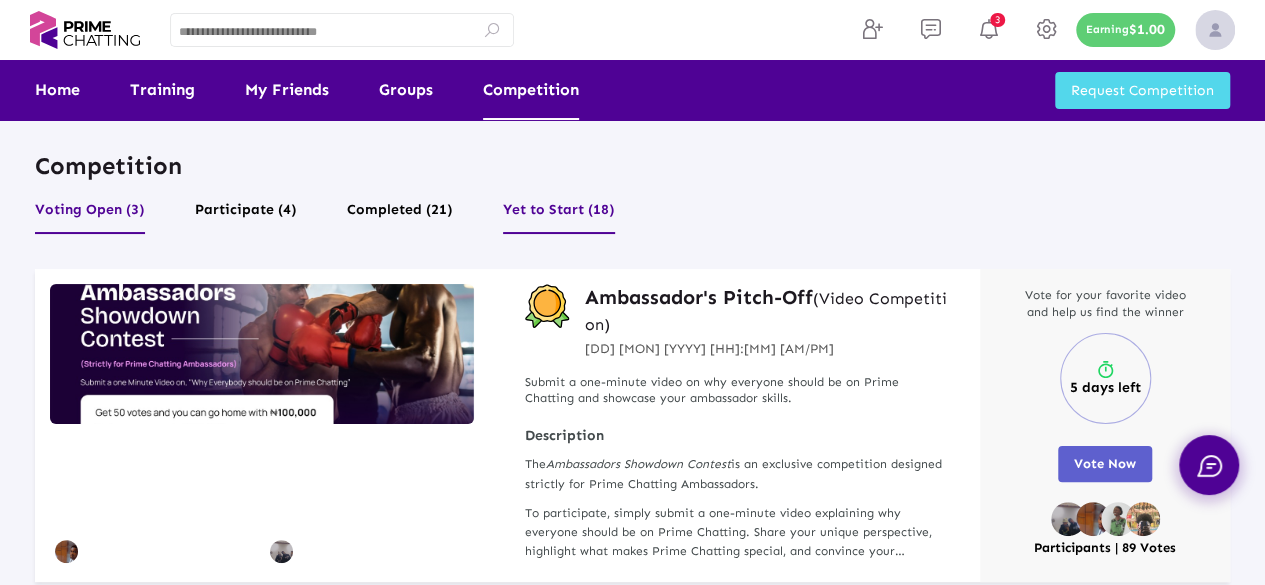 click on "Yet to Start (18)" 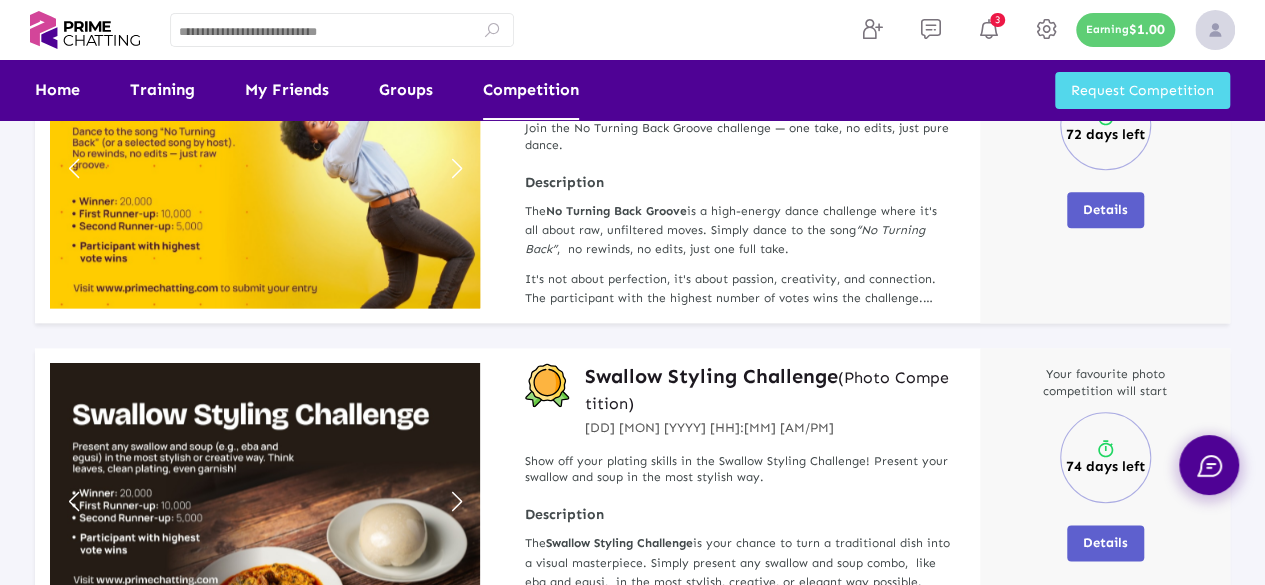 scroll, scrollTop: 0, scrollLeft: 0, axis: both 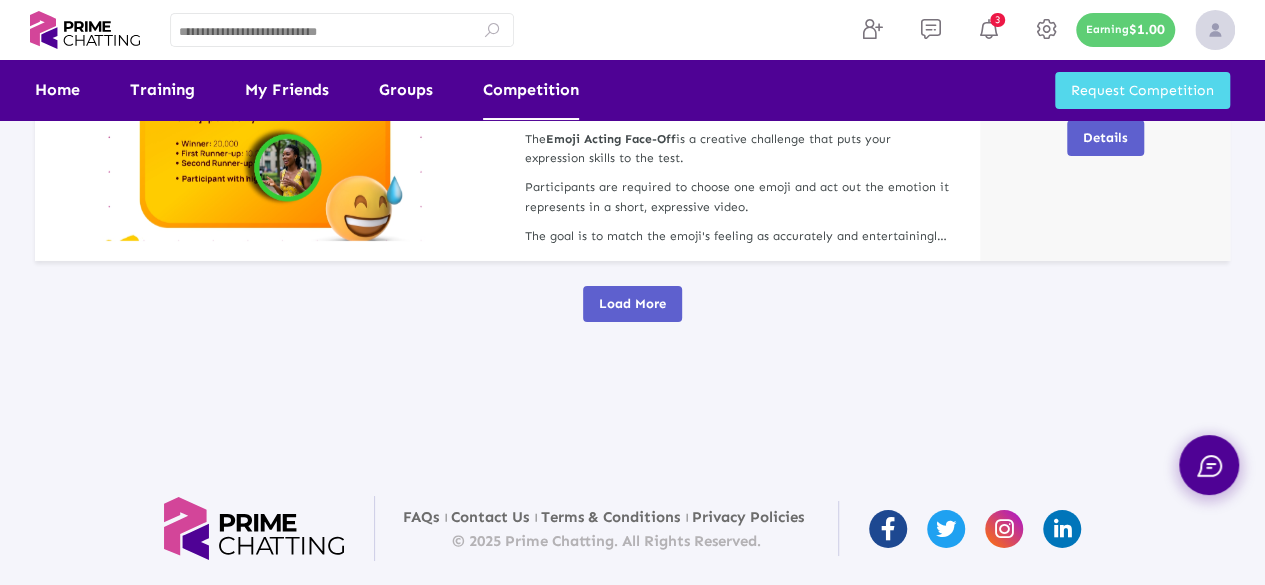 click on "Load More" 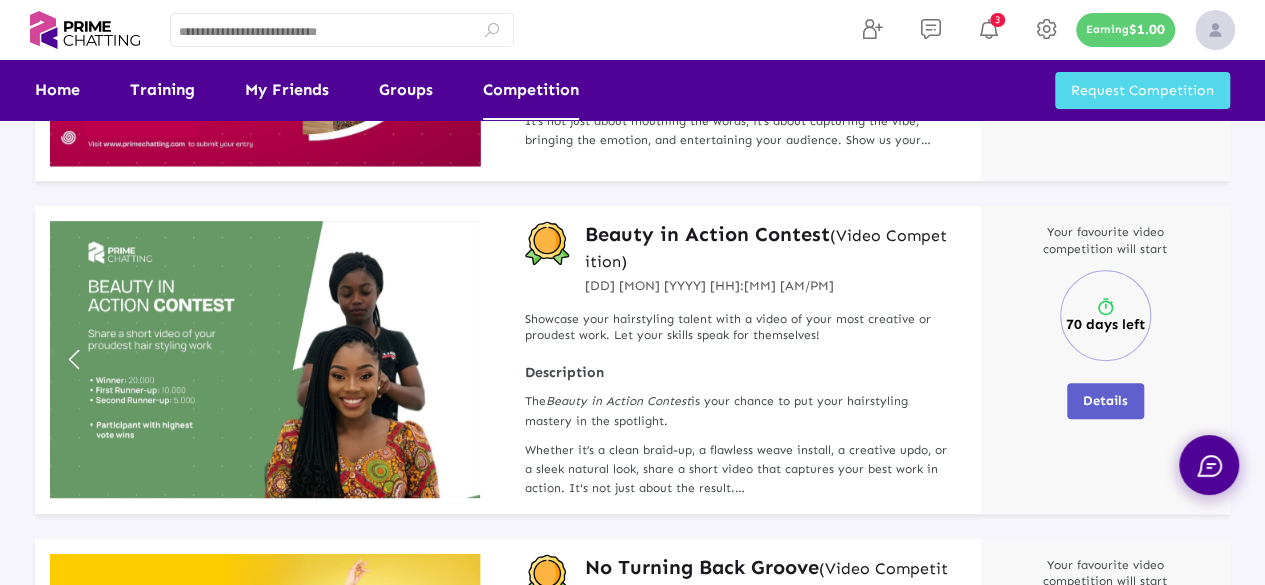 scroll, scrollTop: 0, scrollLeft: 0, axis: both 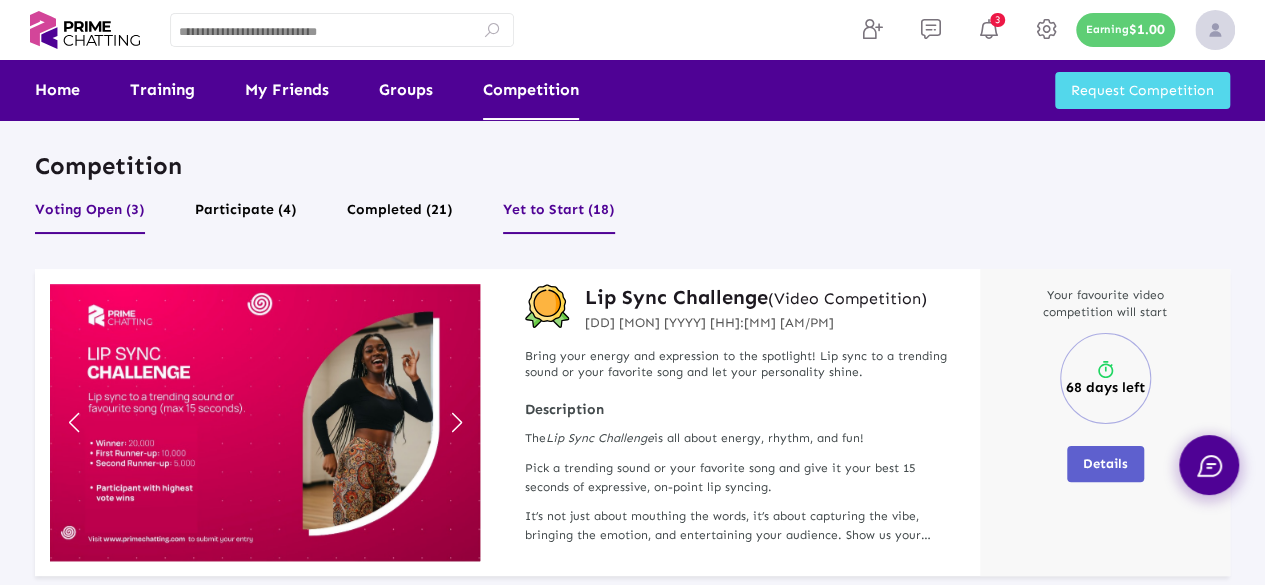 click on "Voting Open (3)" 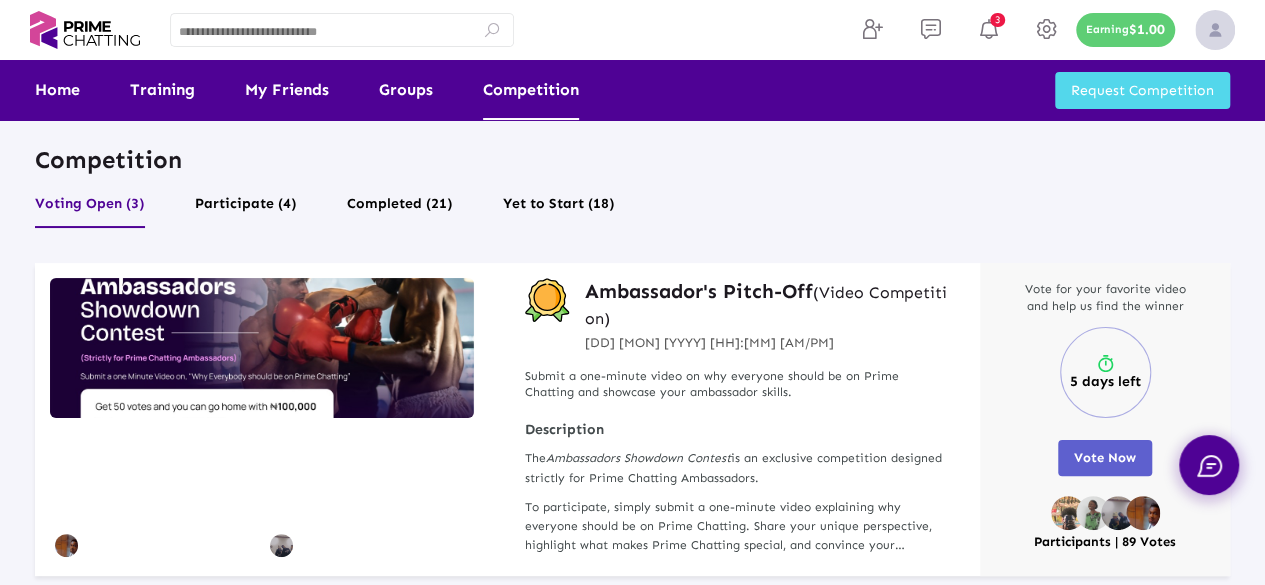 scroll, scrollTop: 0, scrollLeft: 0, axis: both 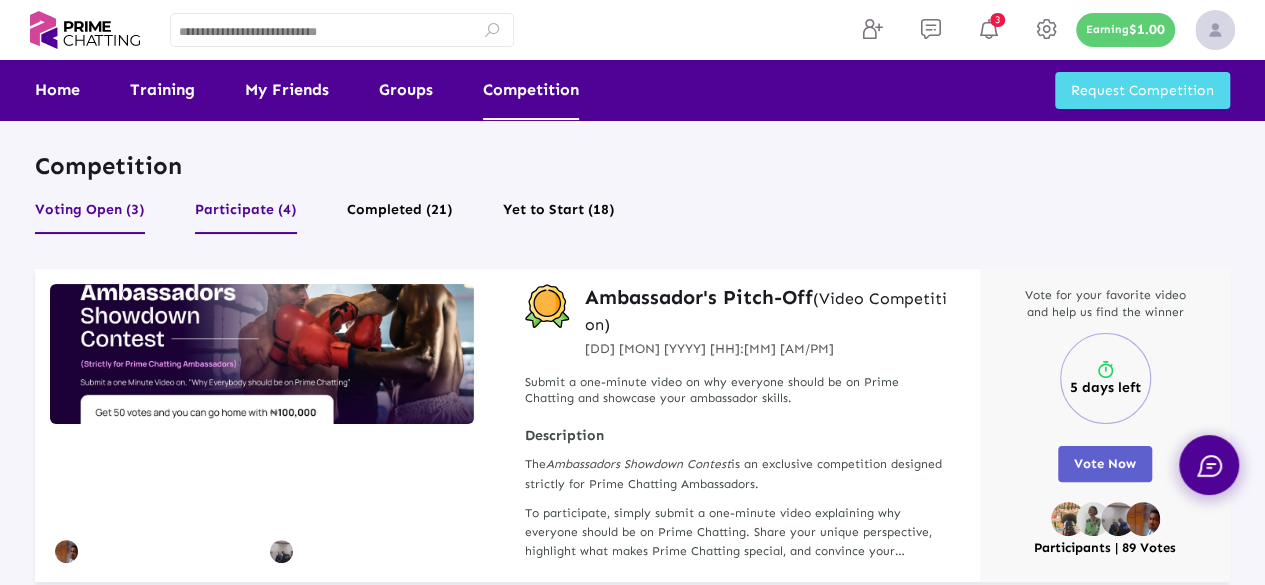click on "Participate (4)" 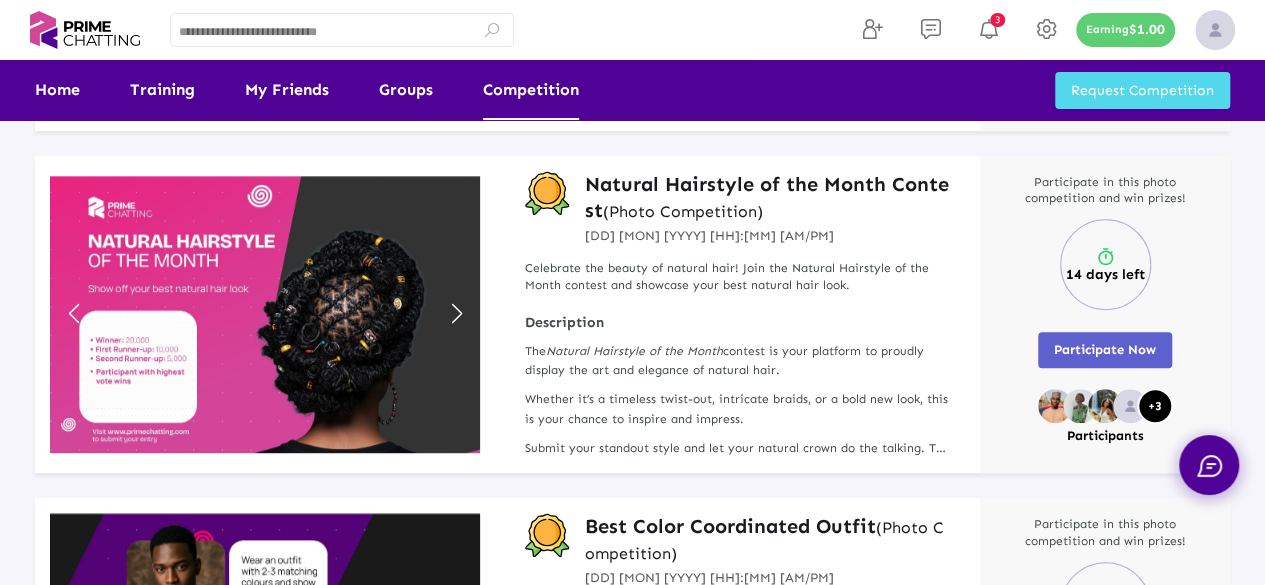 scroll, scrollTop: 0, scrollLeft: 0, axis: both 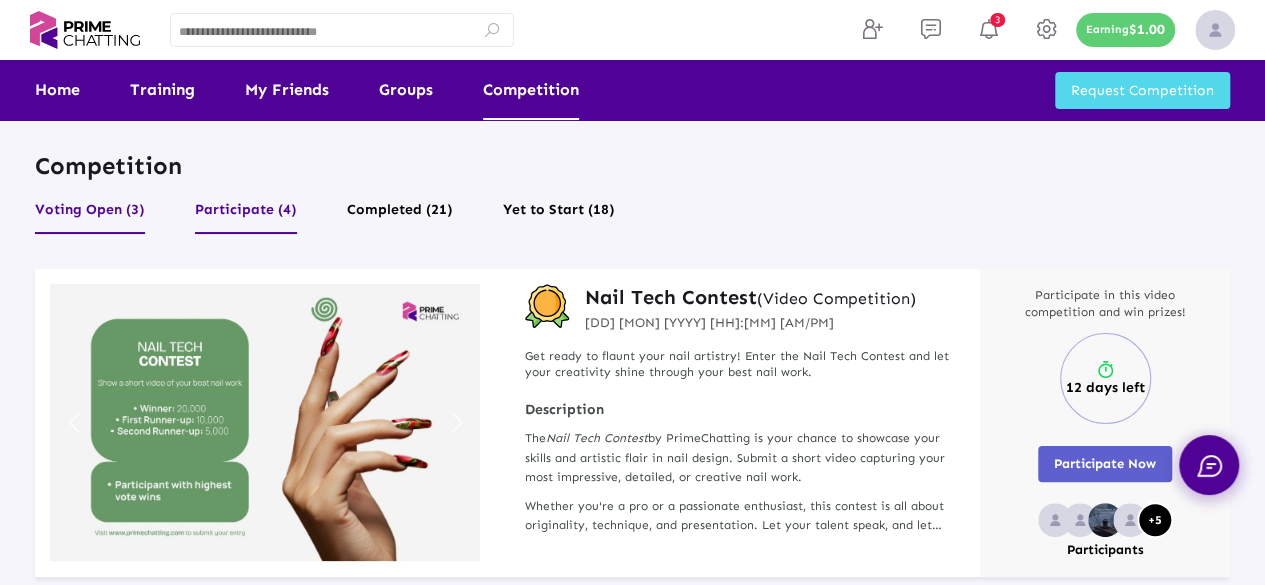 click on "Voting Open (3)" 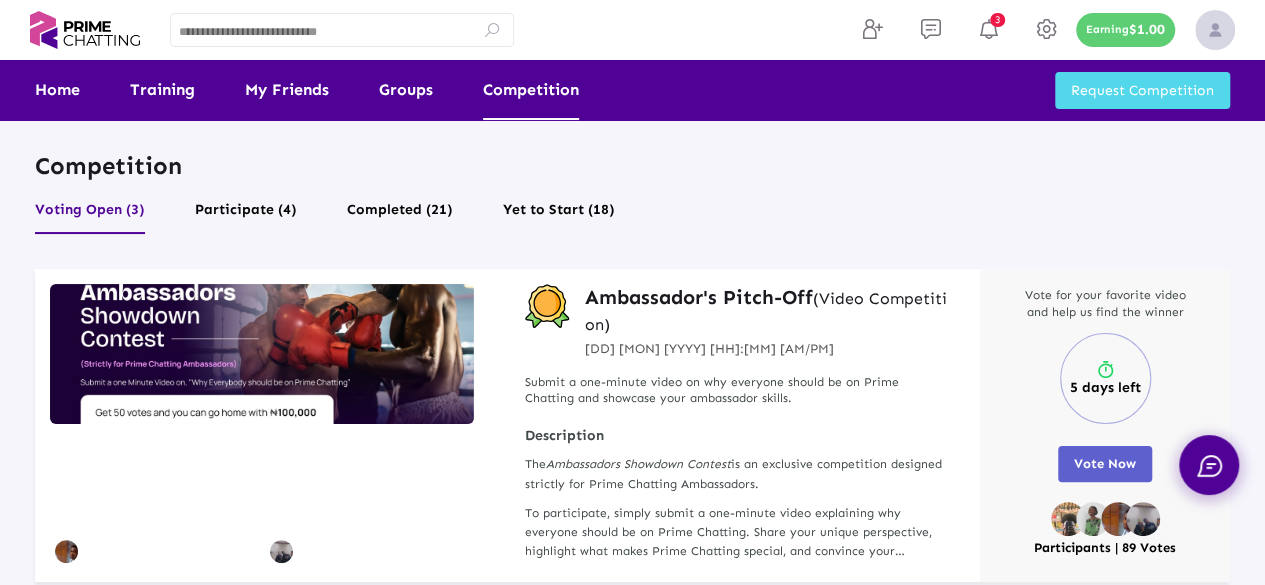 click on "Ambassador's Pitch-Off   (Video Competition)" 